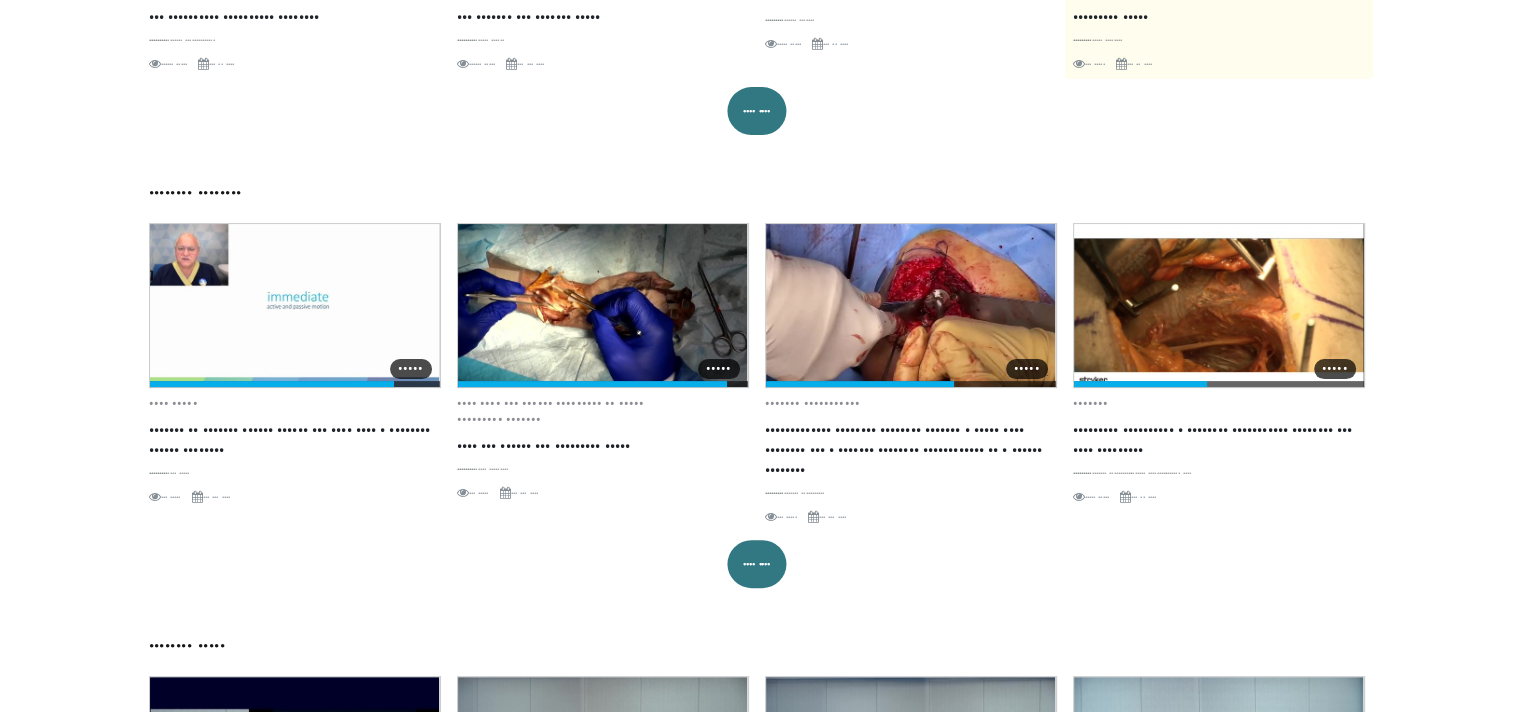 scroll, scrollTop: 0, scrollLeft: 0, axis: both 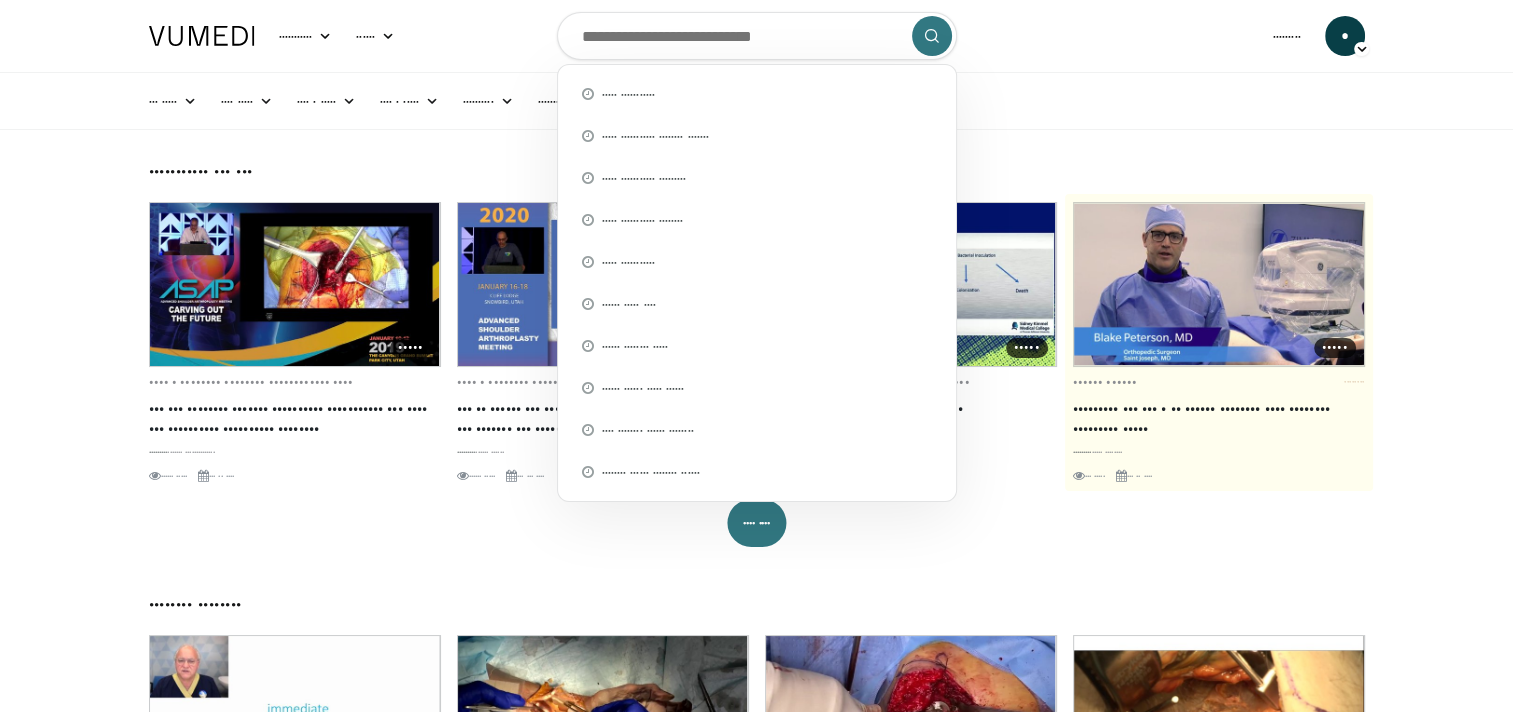 click at bounding box center [757, 36] 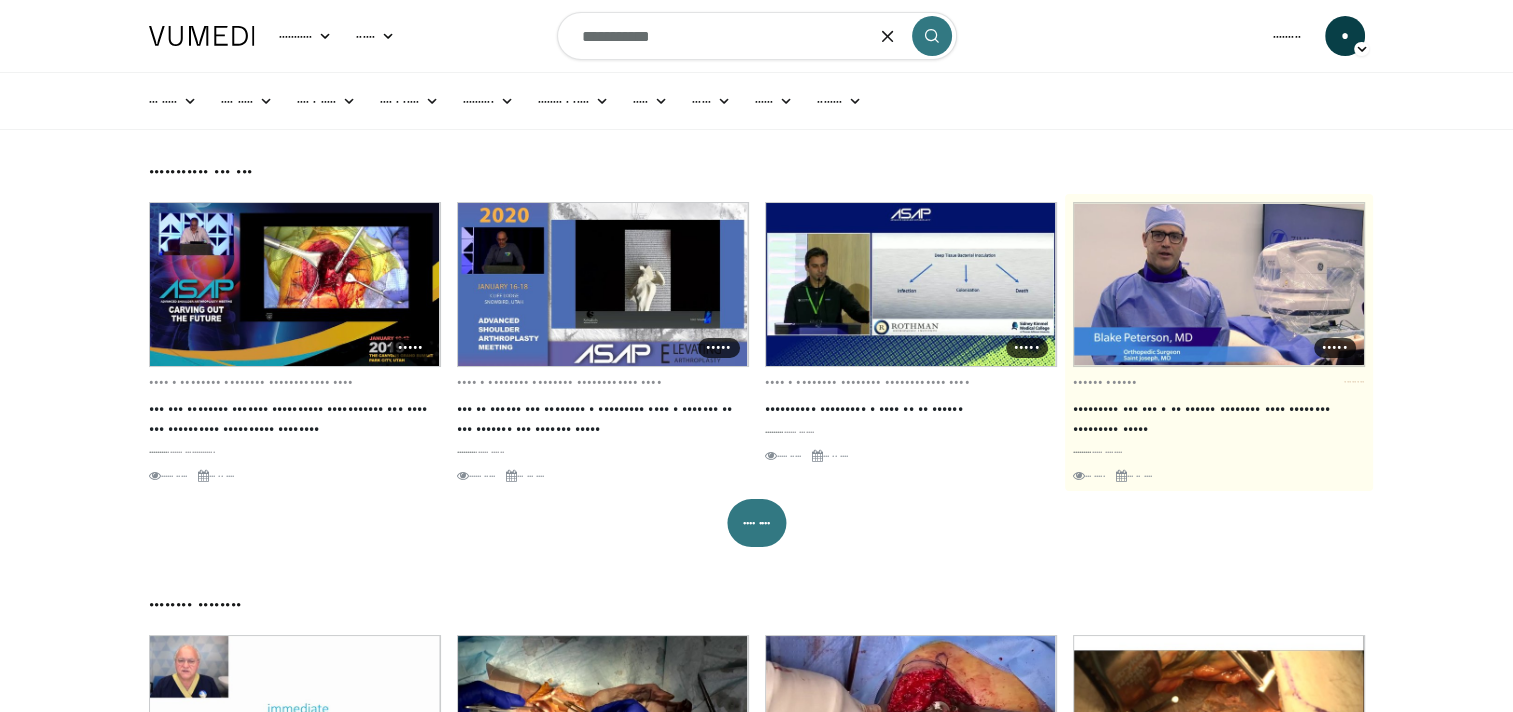 type on "**********" 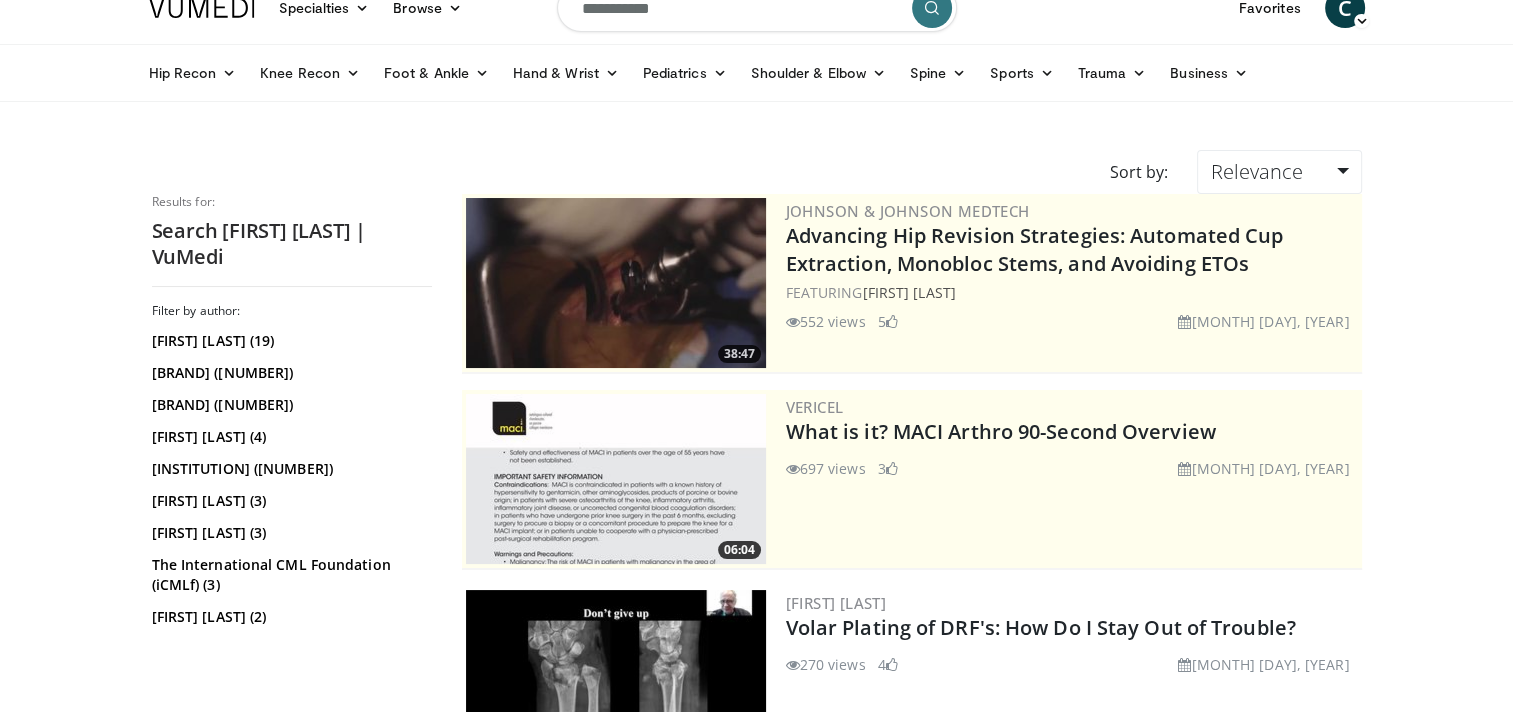 scroll, scrollTop: 0, scrollLeft: 0, axis: both 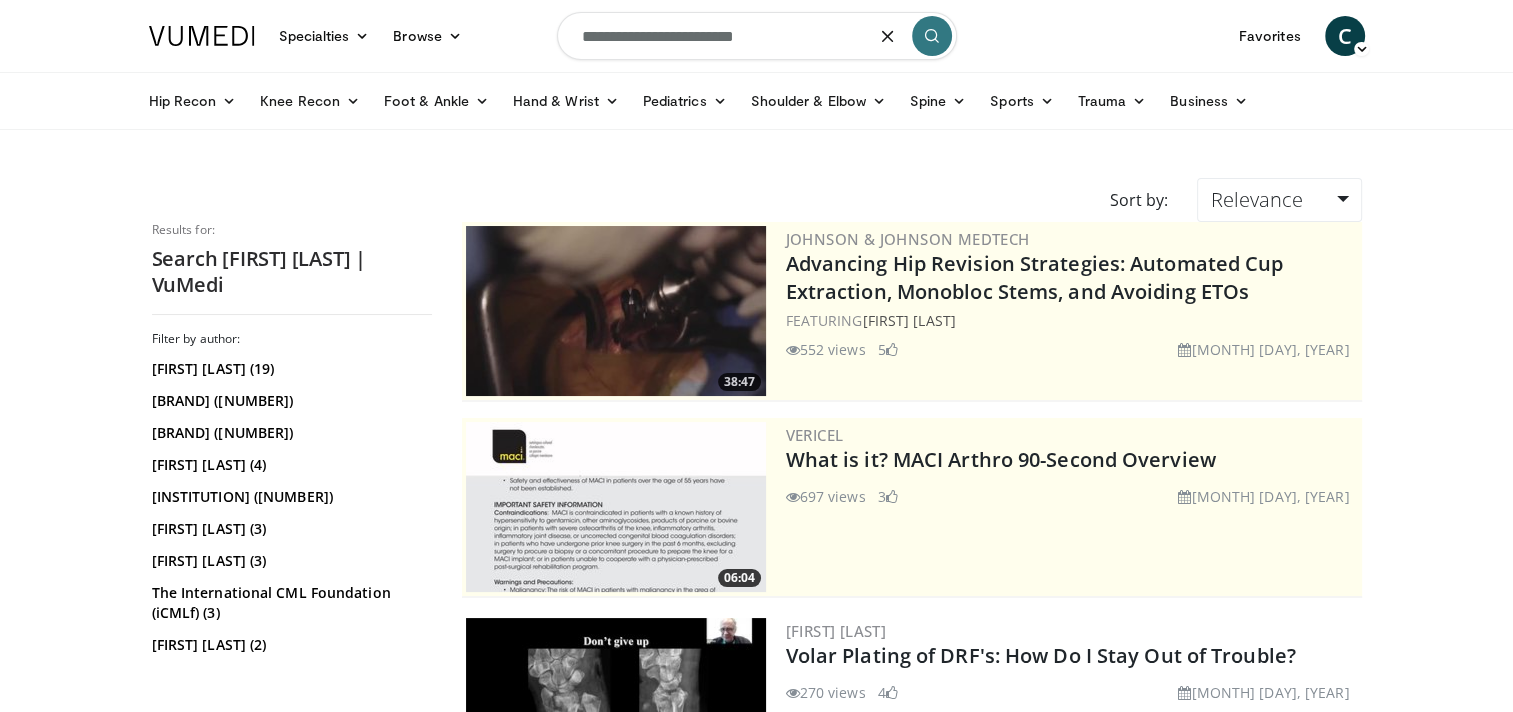 type on "**********" 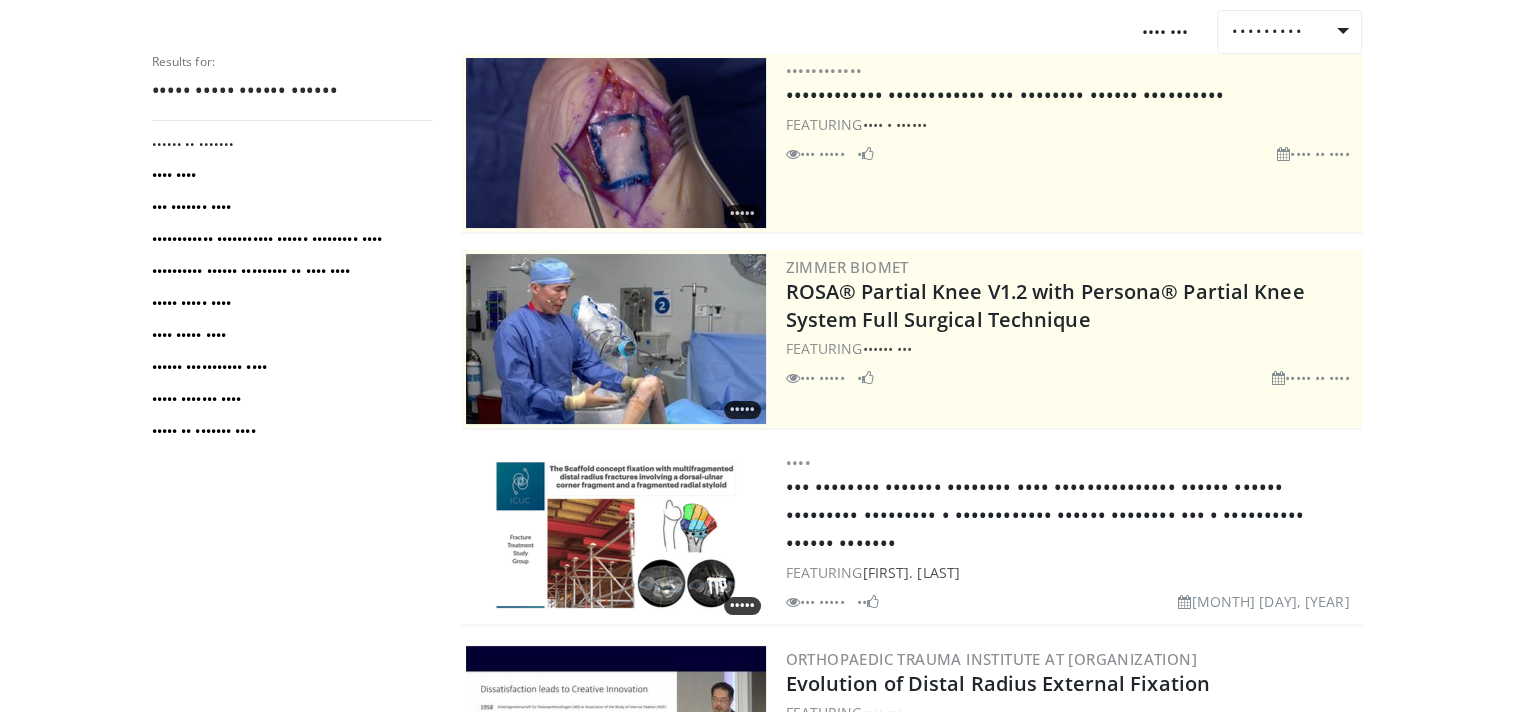 scroll, scrollTop: 0, scrollLeft: 0, axis: both 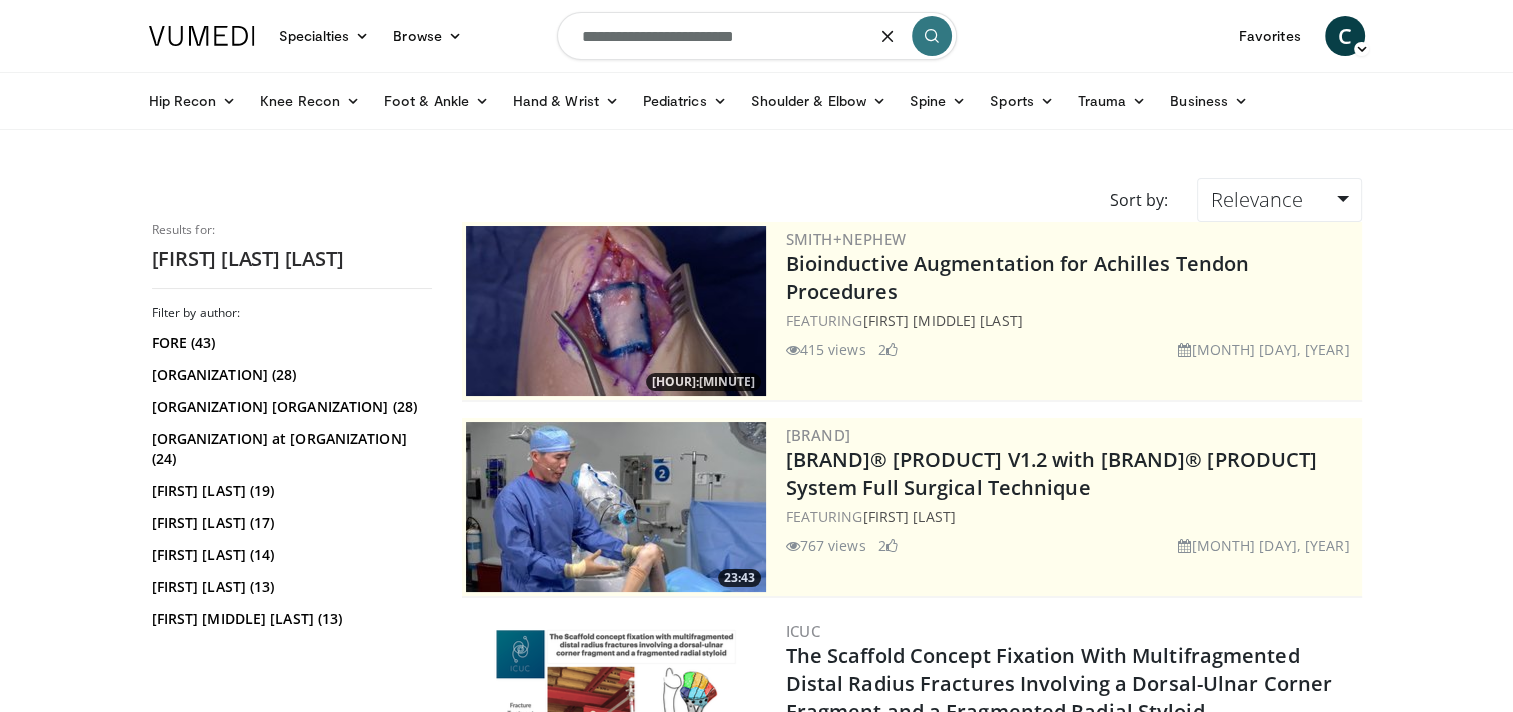 click on "**********" at bounding box center (757, 36) 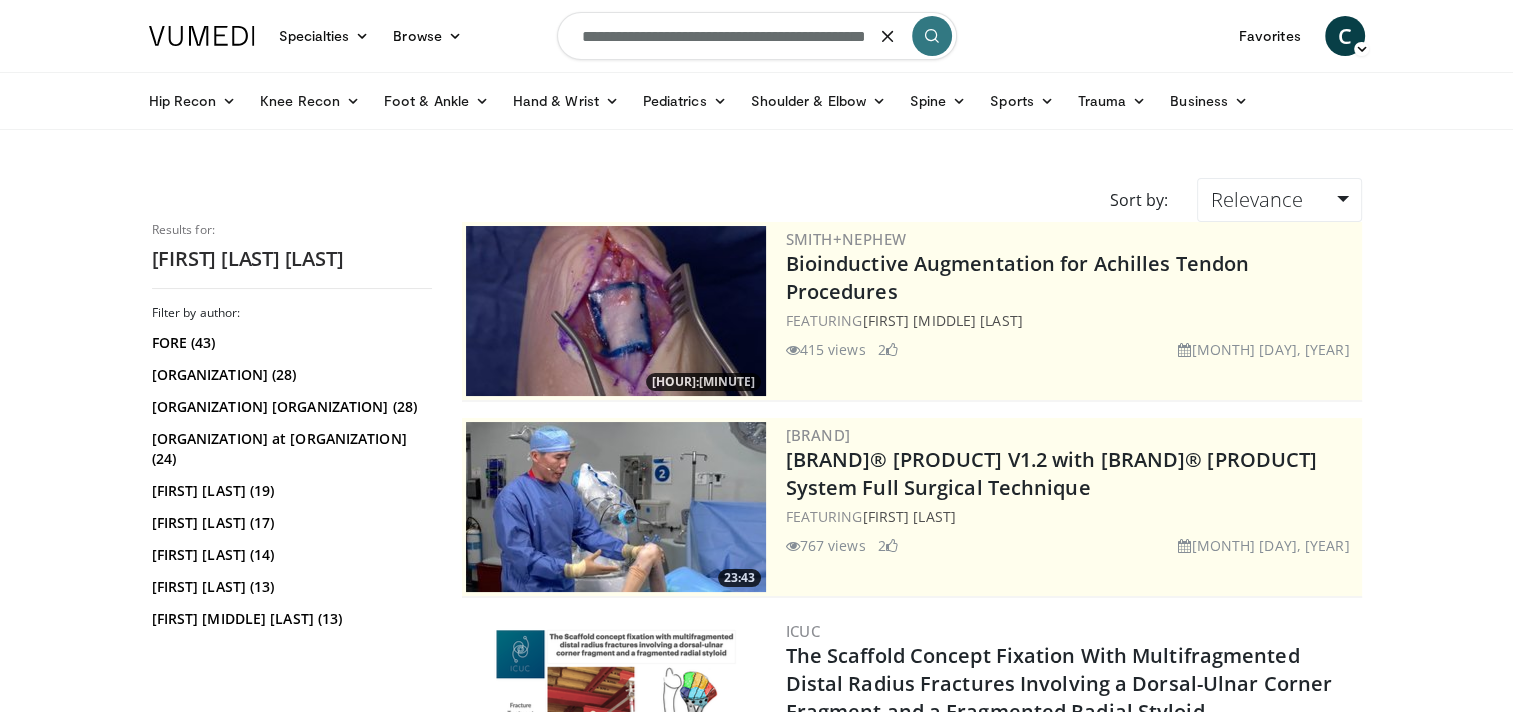 scroll, scrollTop: 0, scrollLeft: 45, axis: horizontal 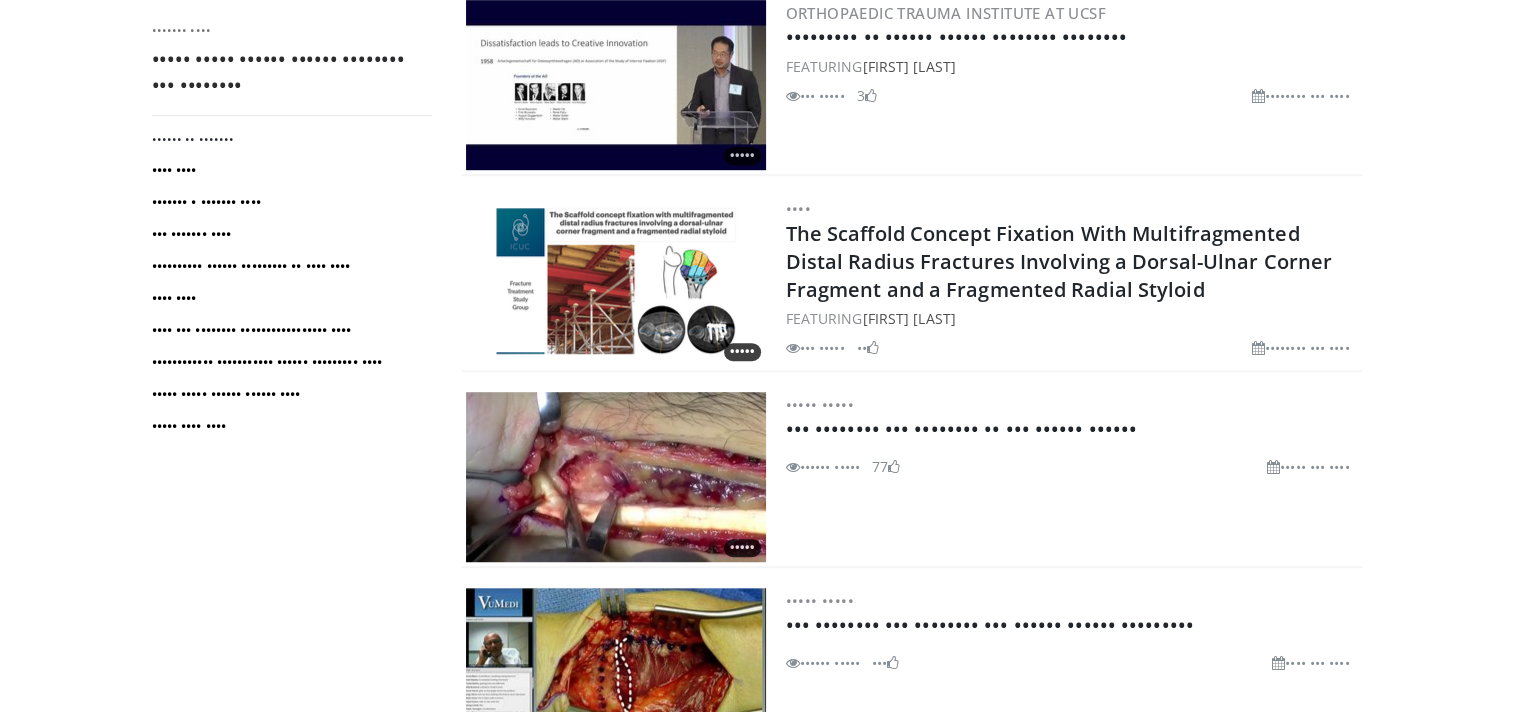click at bounding box center [616, 480] 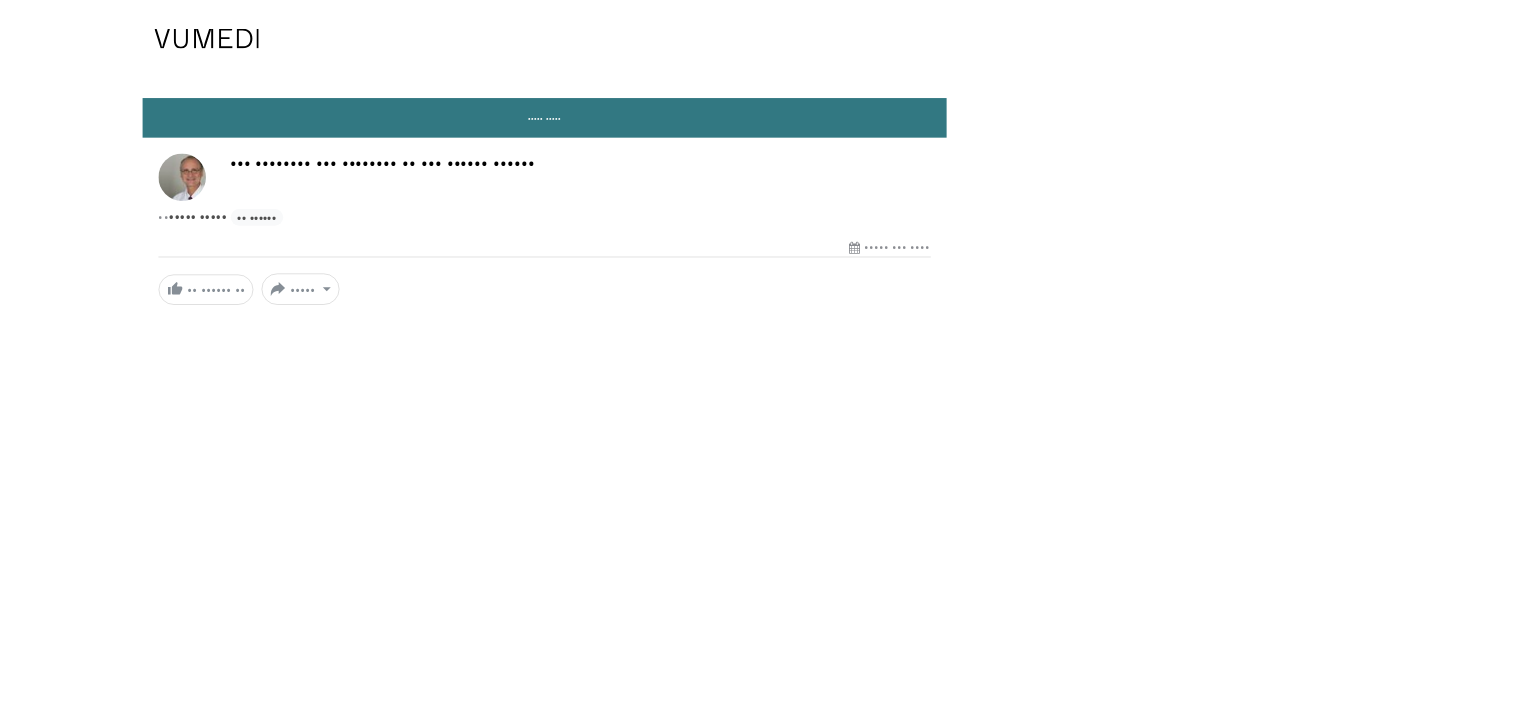 scroll, scrollTop: 0, scrollLeft: 0, axis: both 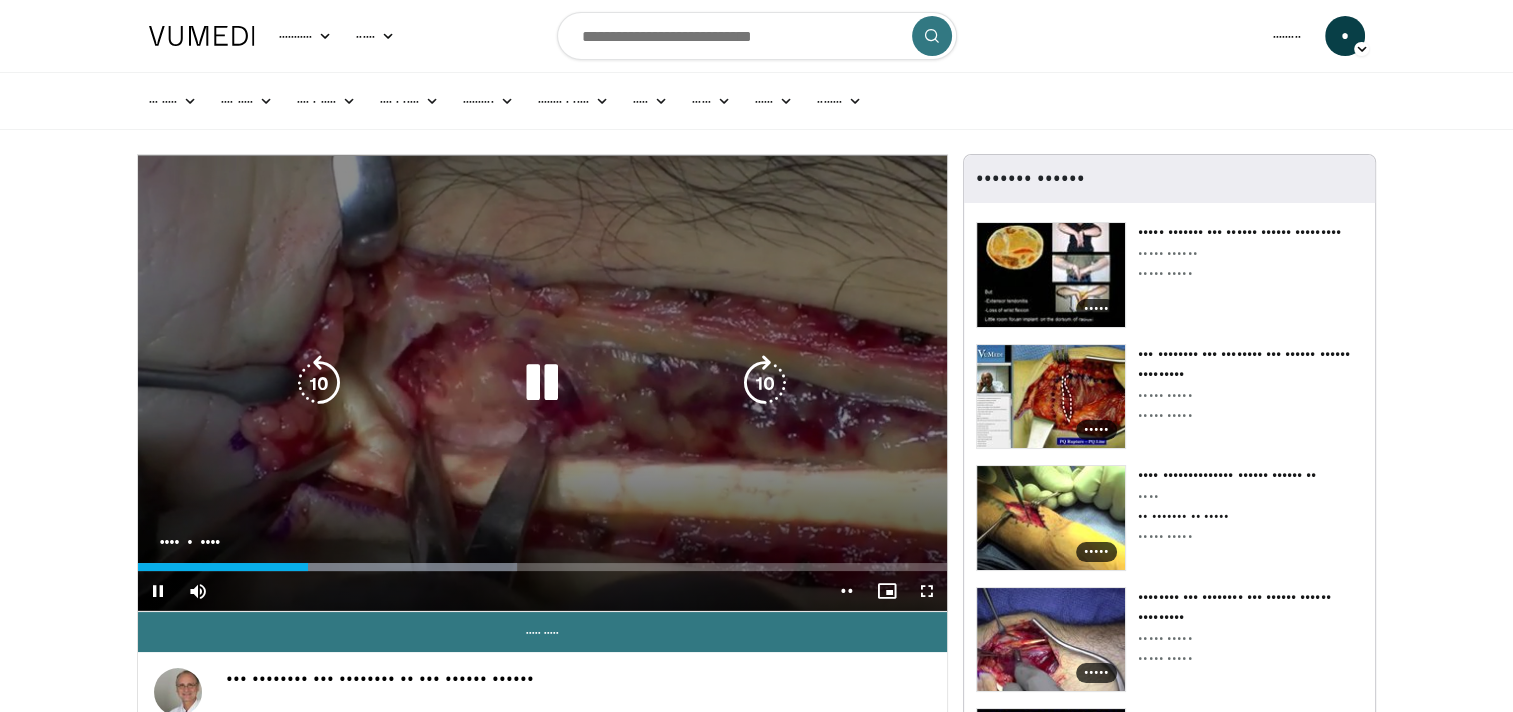 click at bounding box center [542, 383] 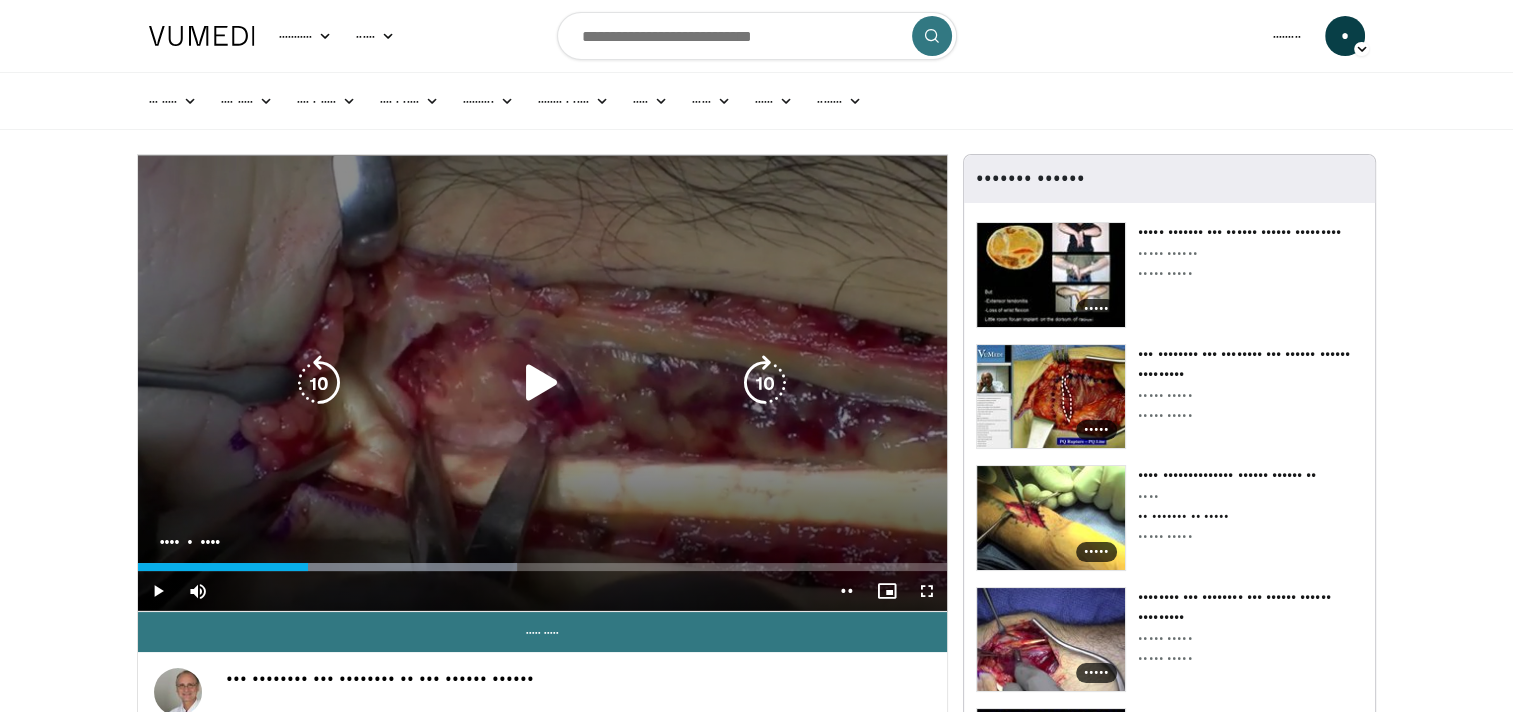 click at bounding box center [542, 383] 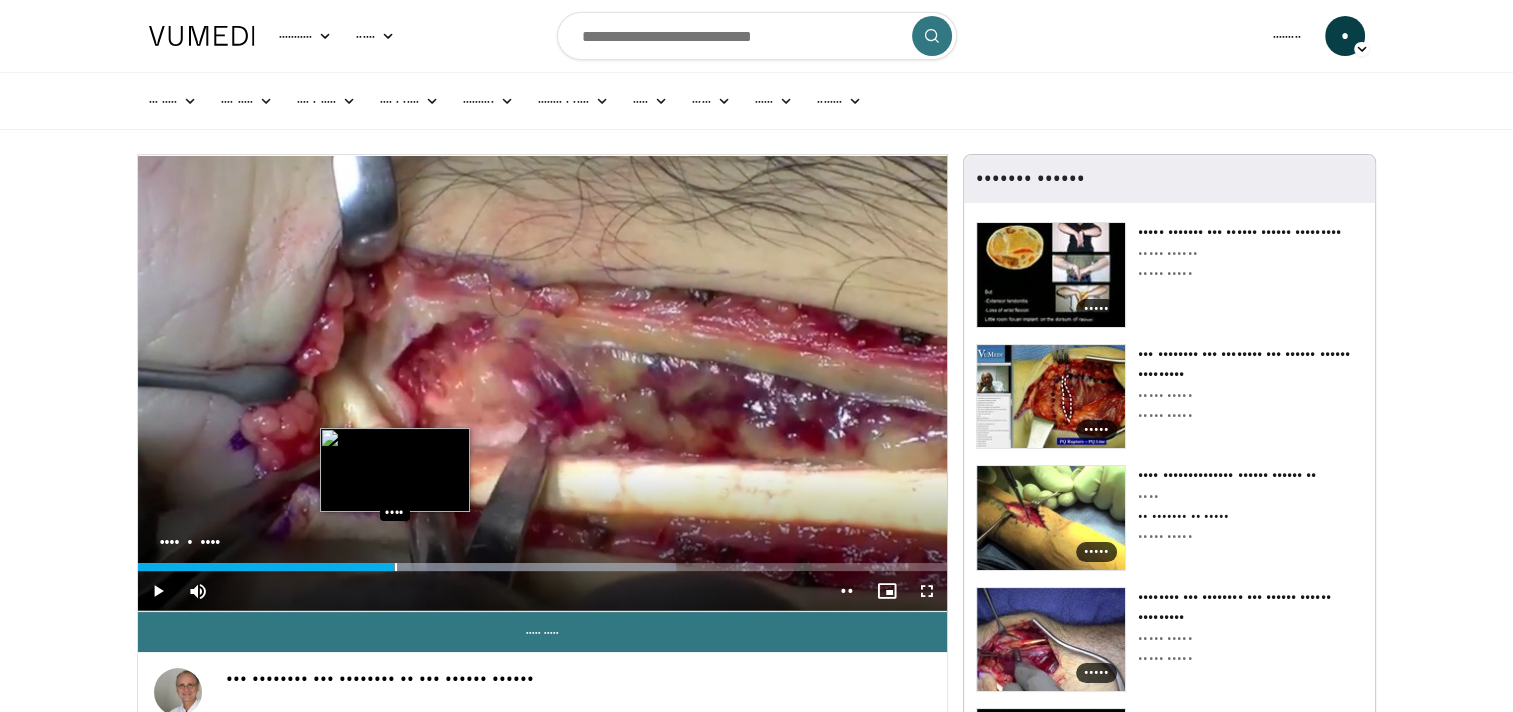 click at bounding box center [396, 567] 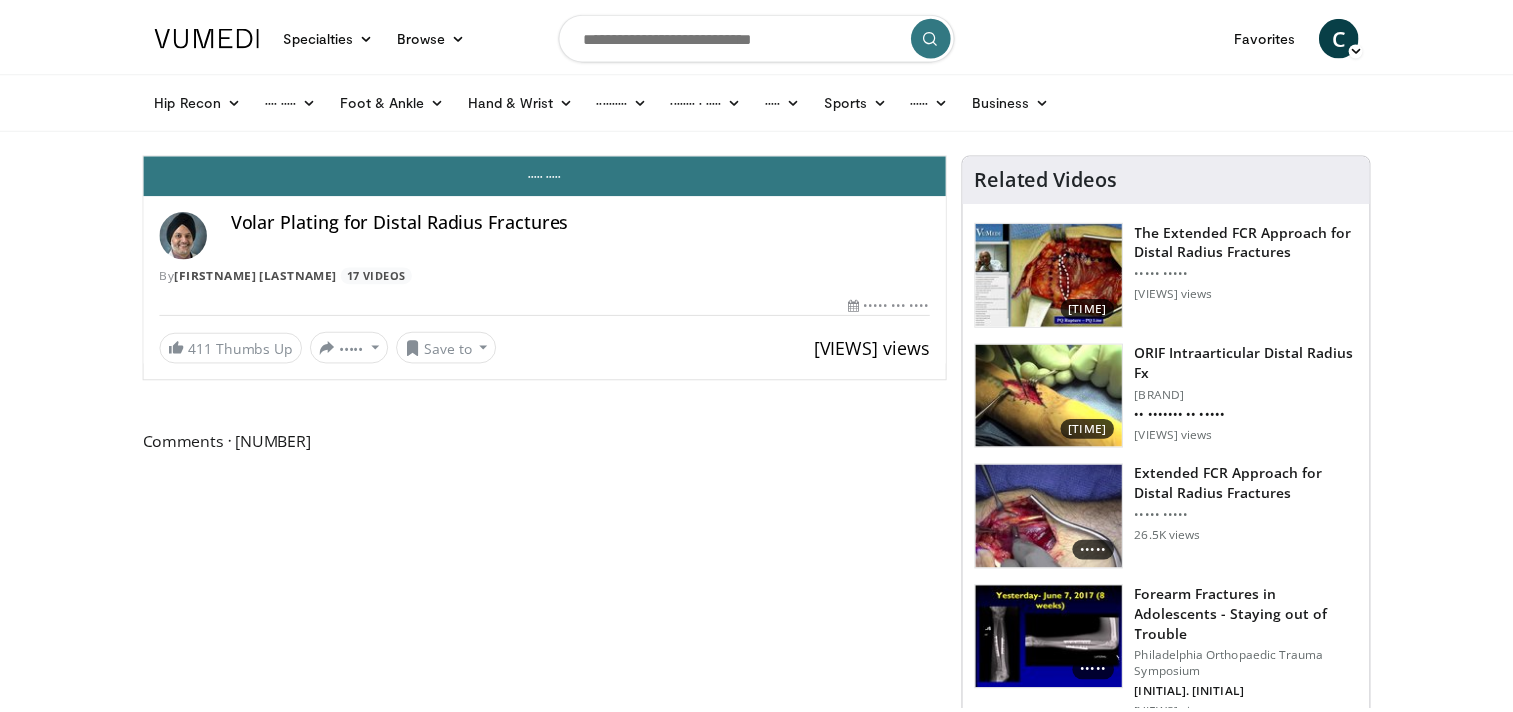 scroll, scrollTop: 0, scrollLeft: 0, axis: both 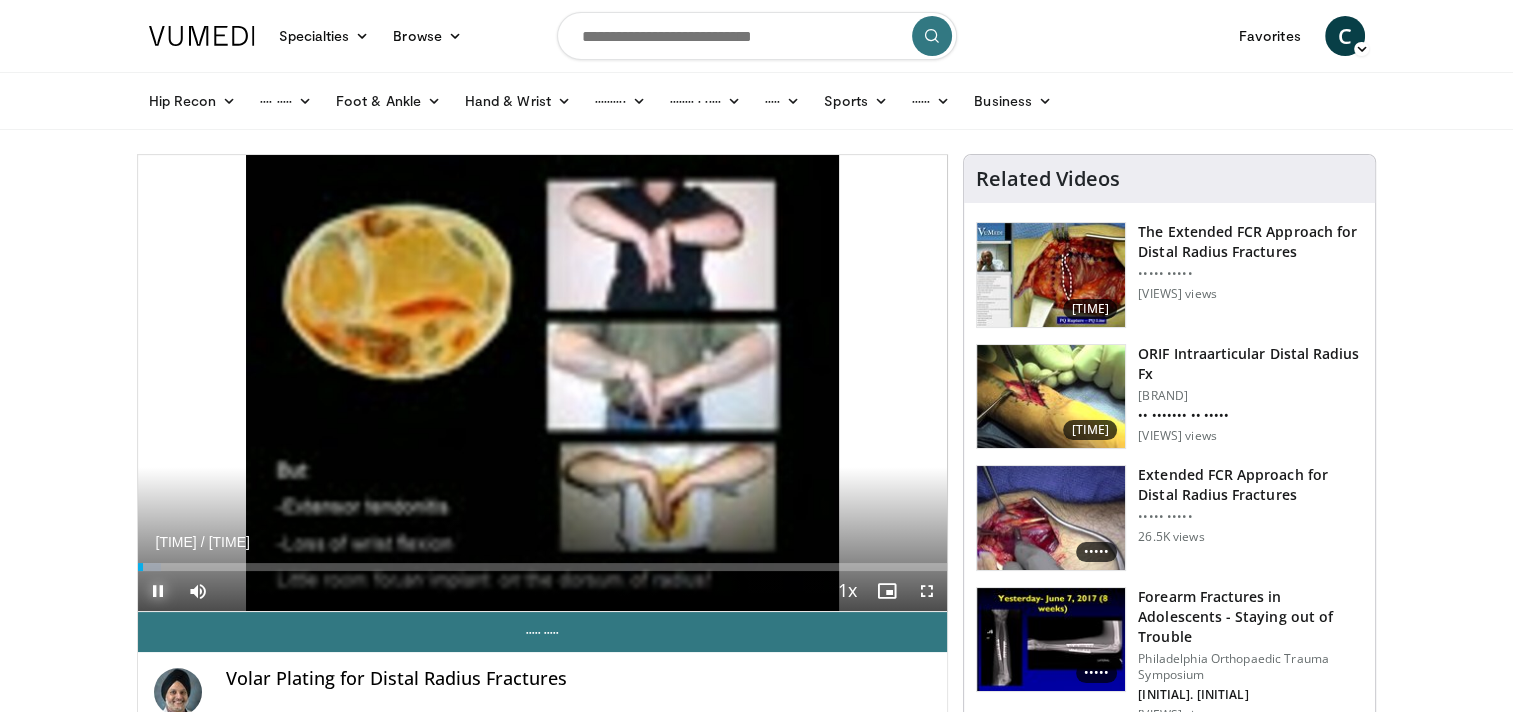 click at bounding box center [158, 591] 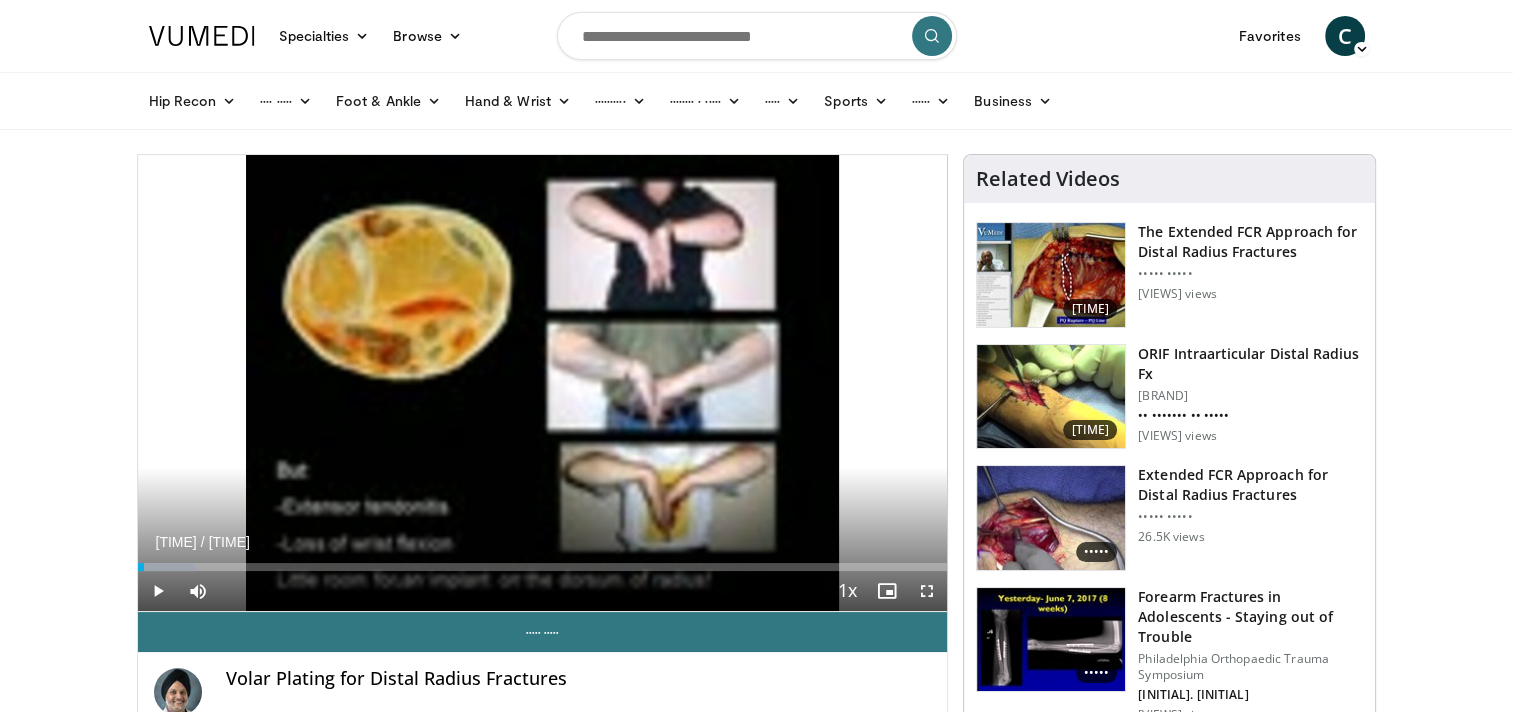 click at bounding box center [757, 36] 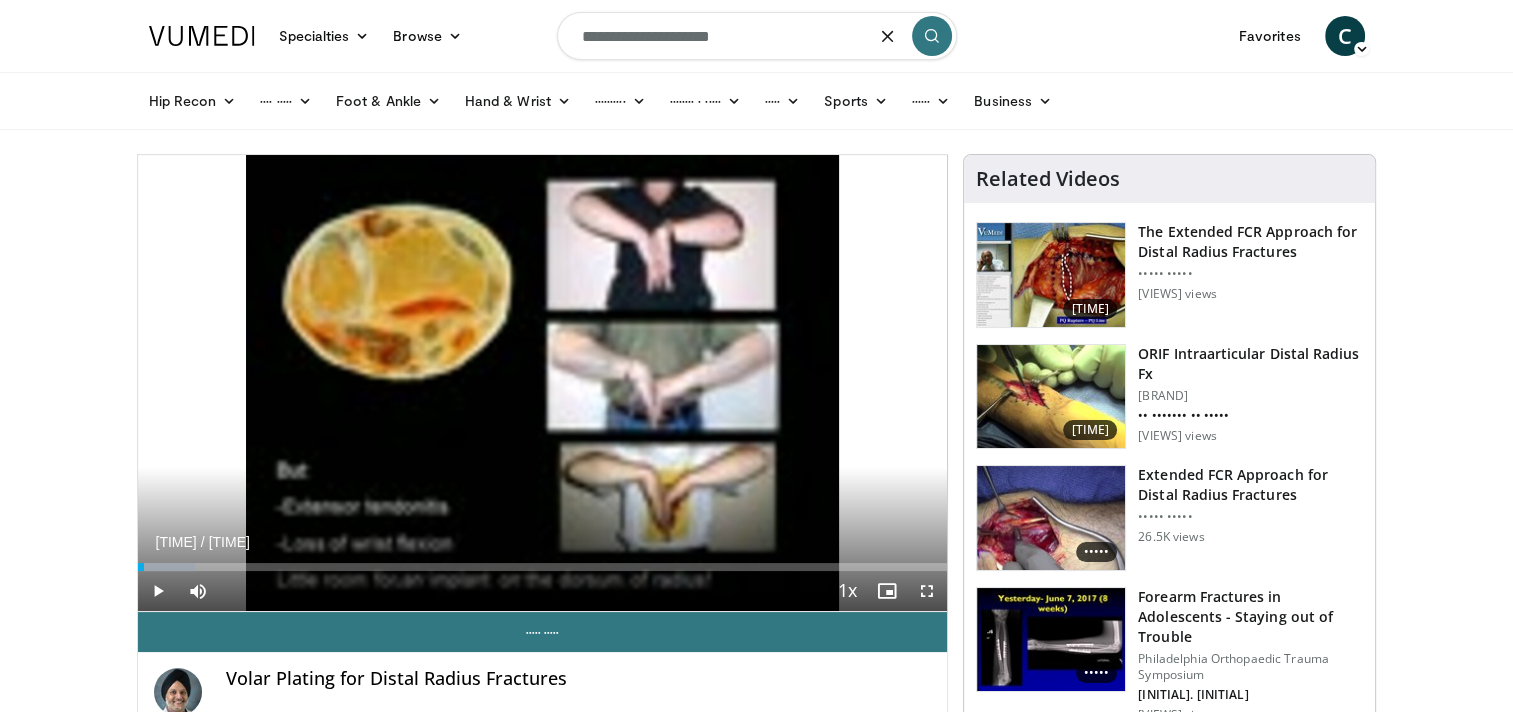 type on "**********" 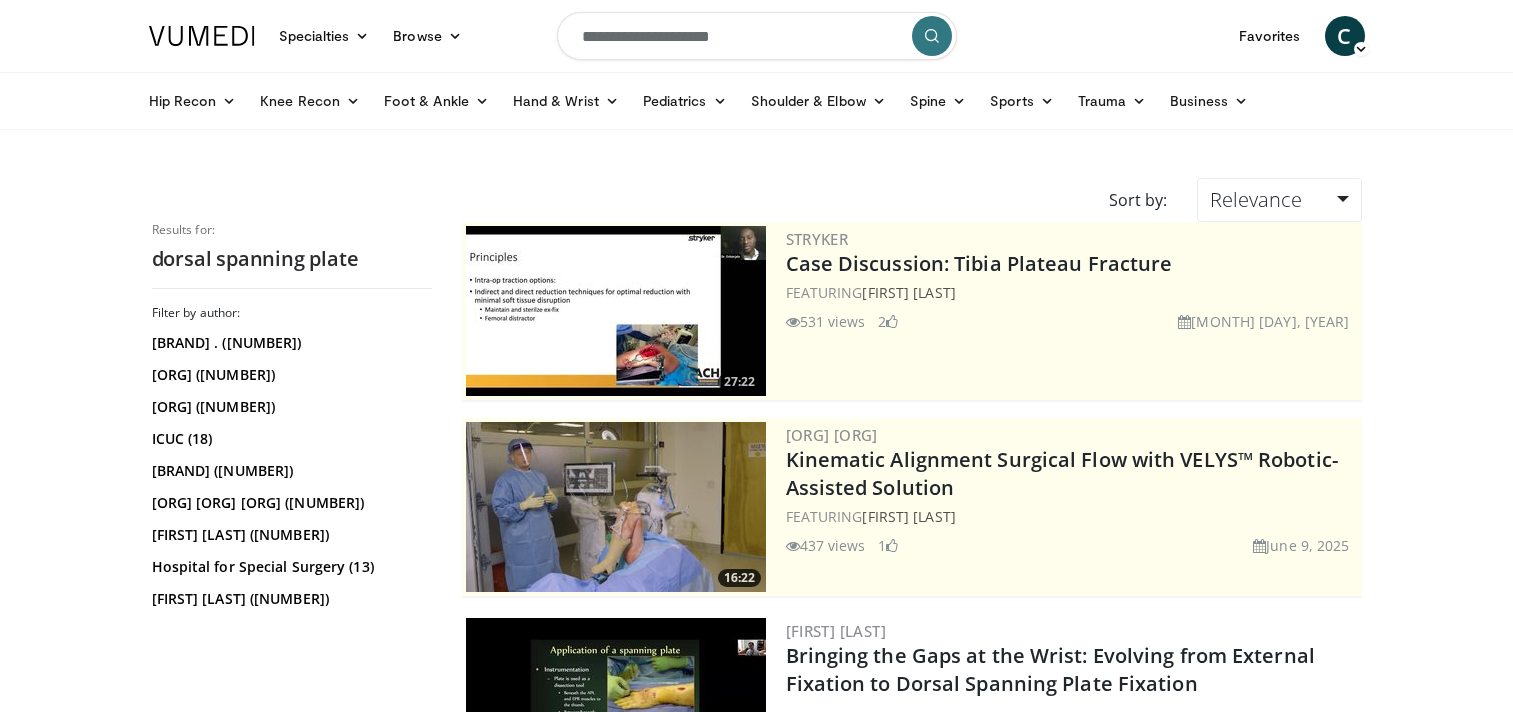 scroll, scrollTop: 0, scrollLeft: 0, axis: both 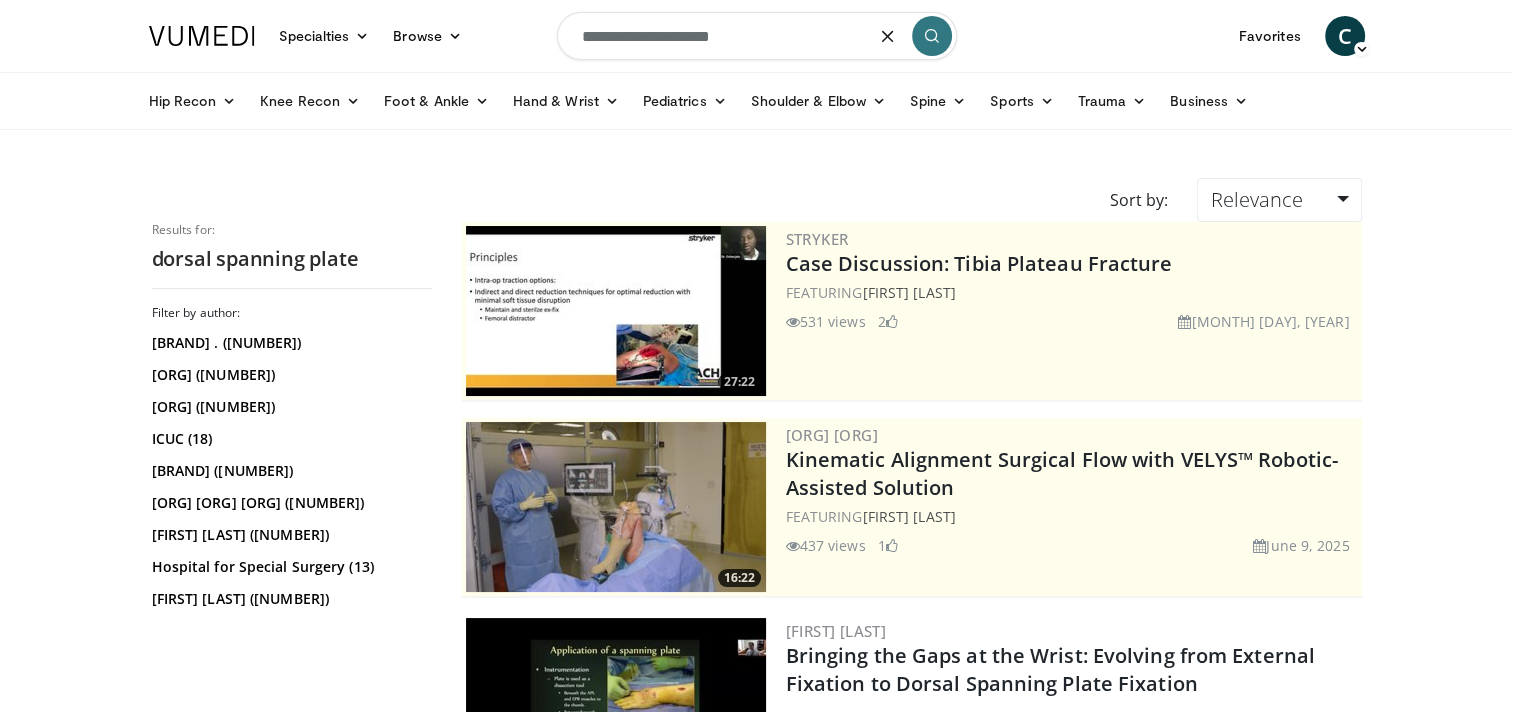 click on "**********" at bounding box center (757, 36) 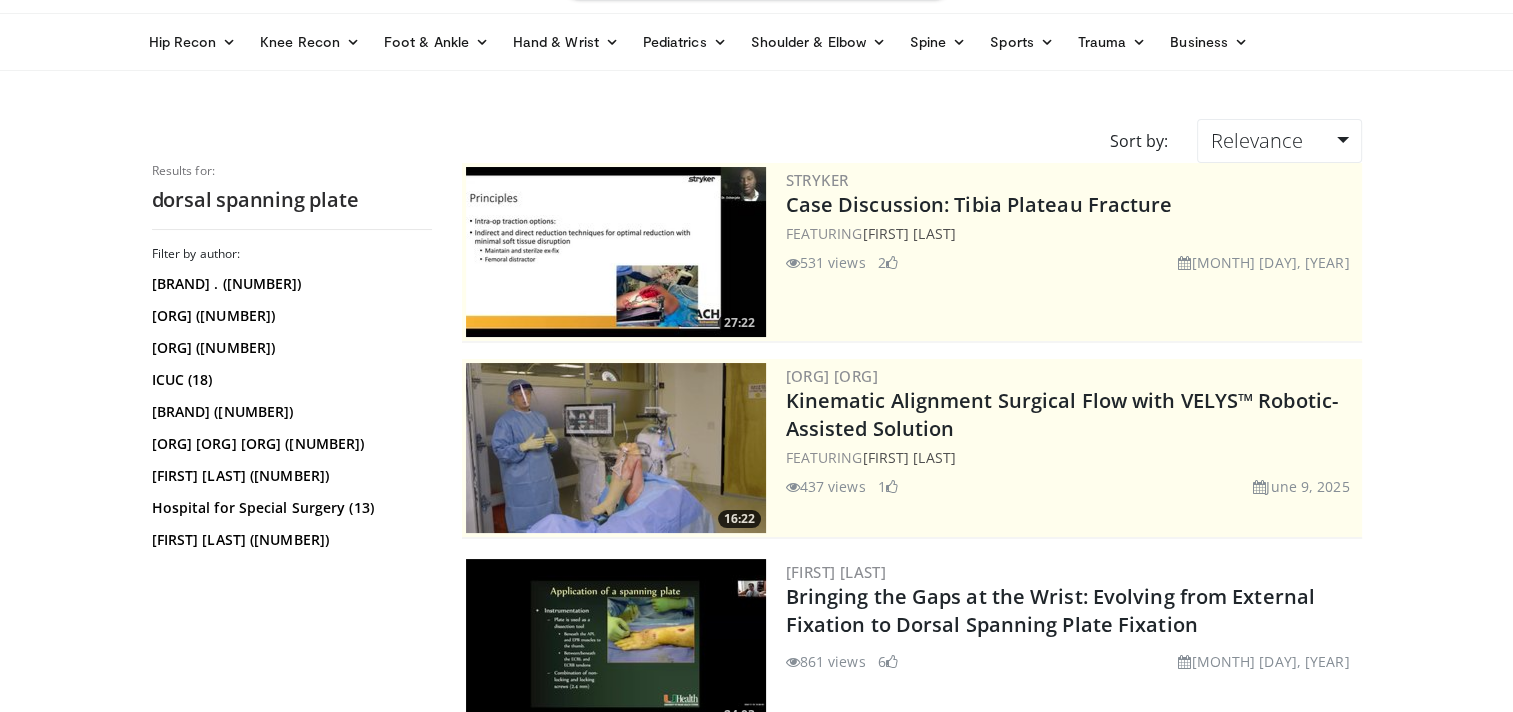 scroll, scrollTop: 0, scrollLeft: 0, axis: both 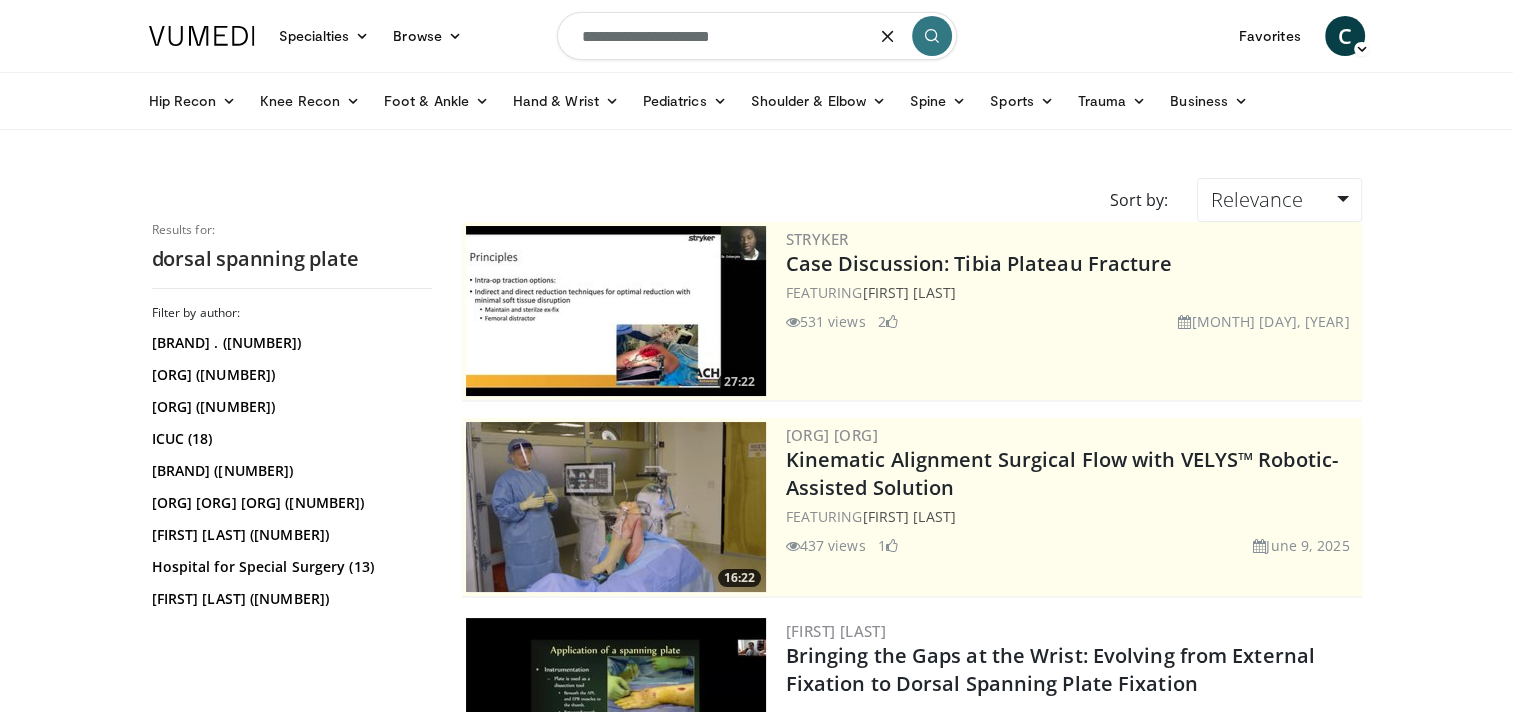 click on "**********" at bounding box center [757, 36] 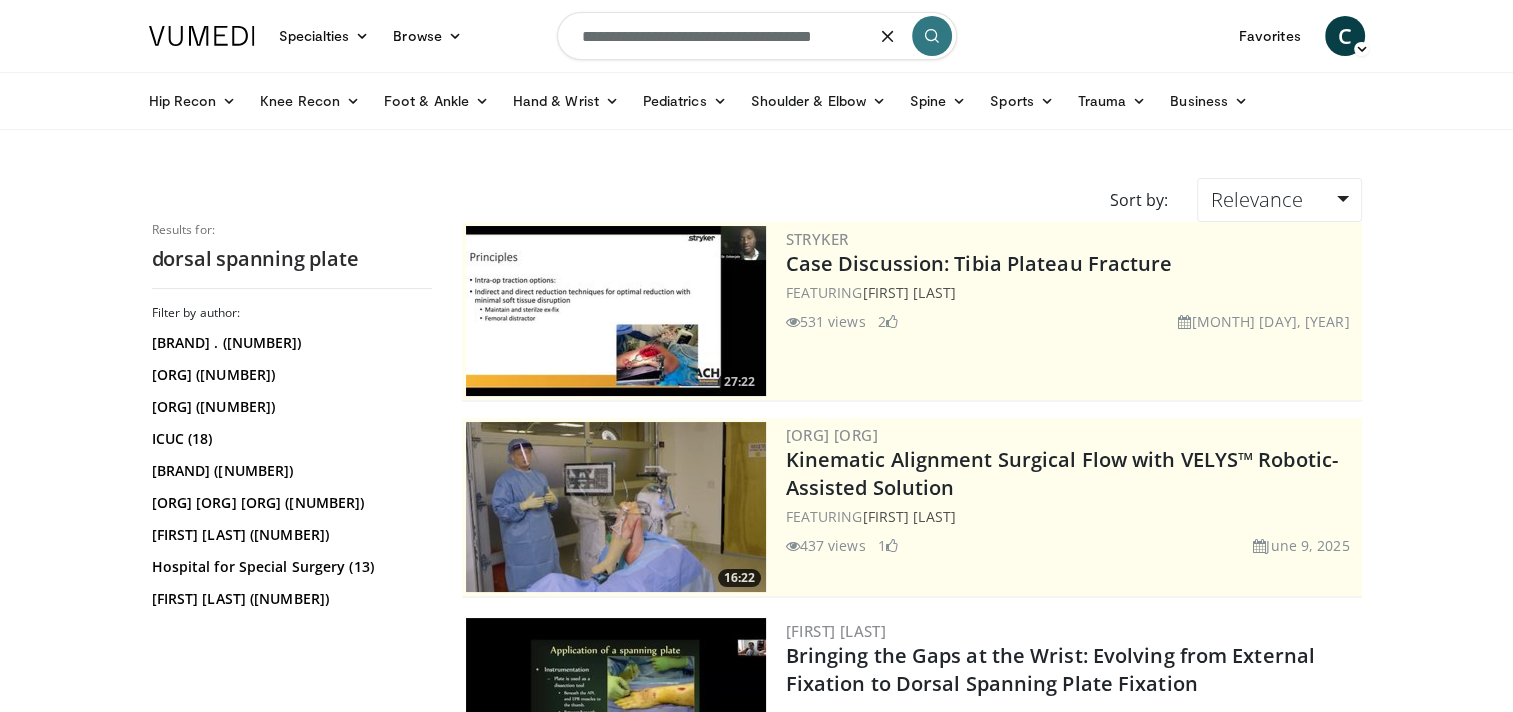 type on "**********" 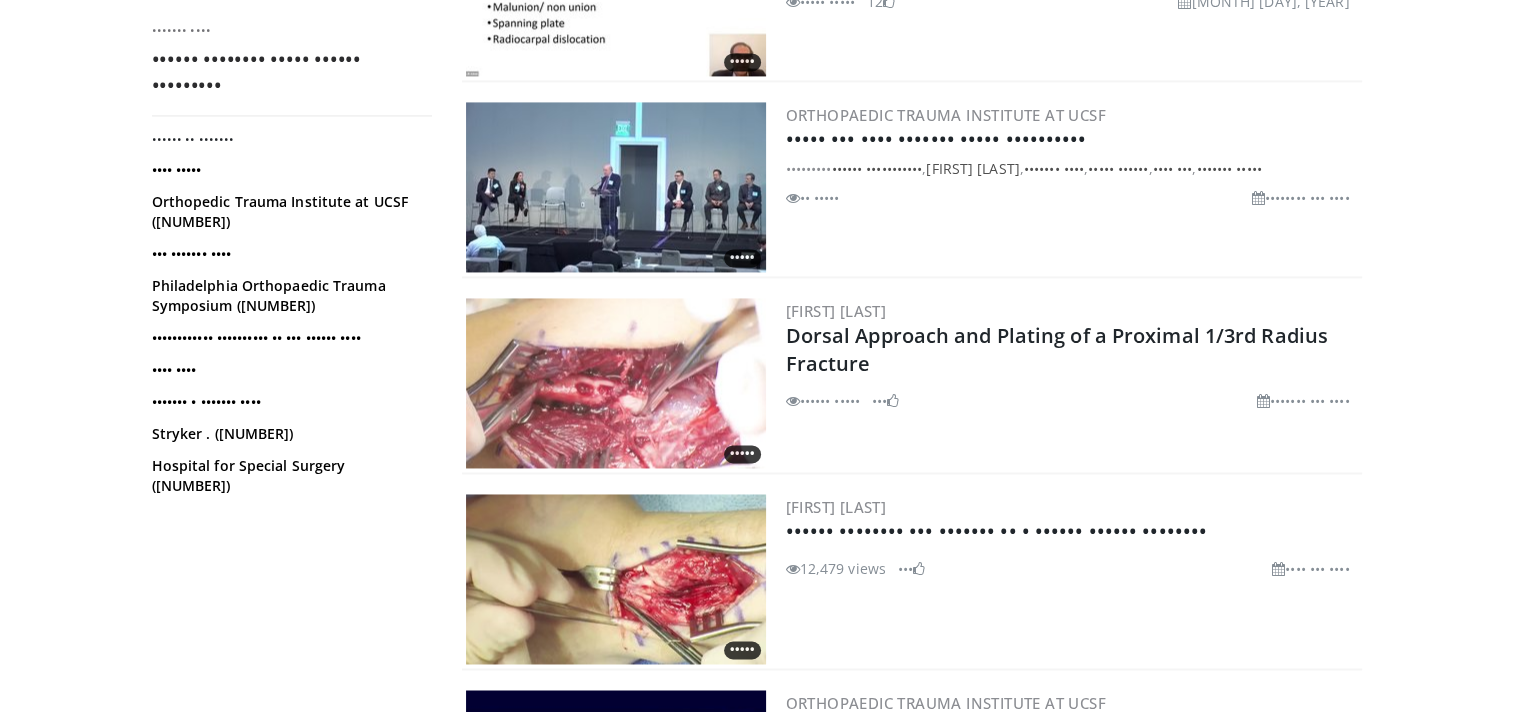 scroll, scrollTop: 3070, scrollLeft: 0, axis: vertical 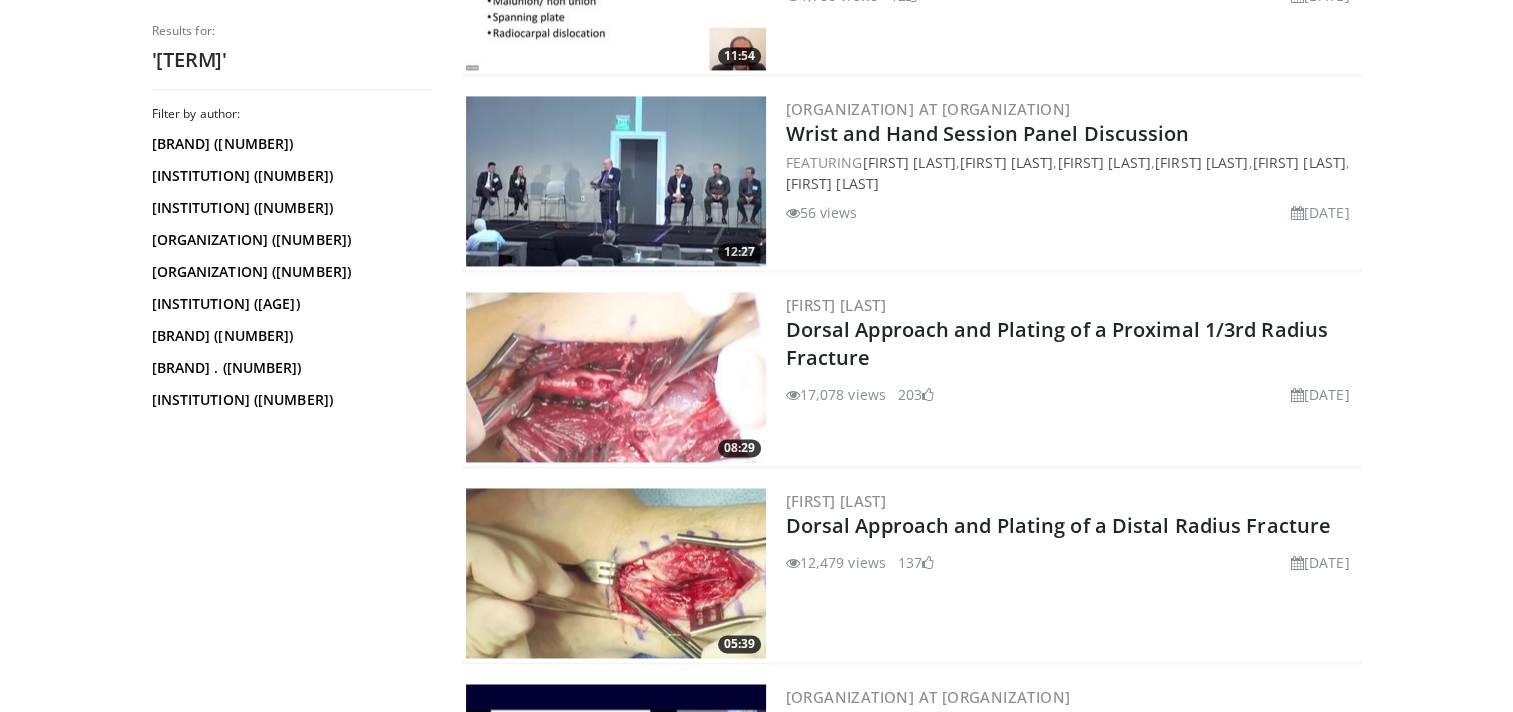 click at bounding box center [616, 377] 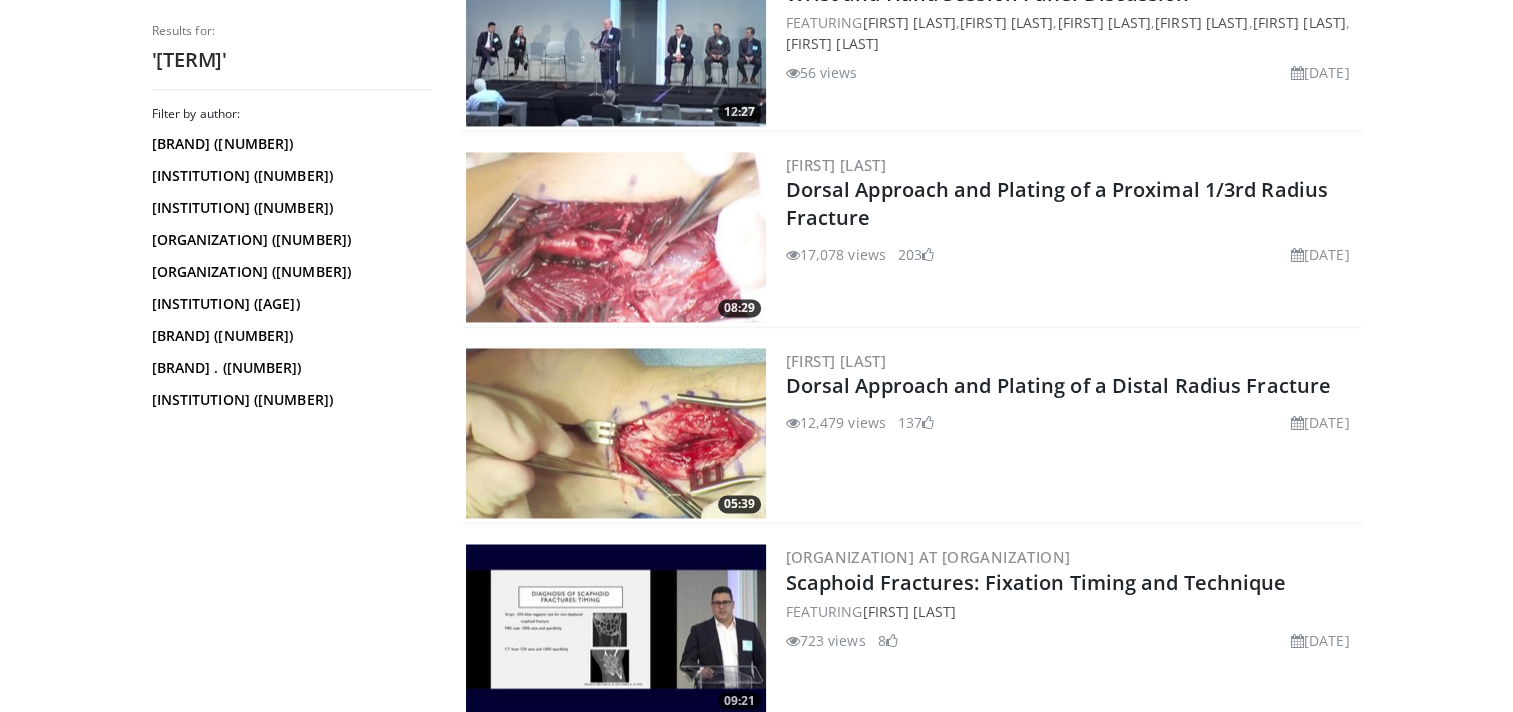 scroll, scrollTop: 3212, scrollLeft: 0, axis: vertical 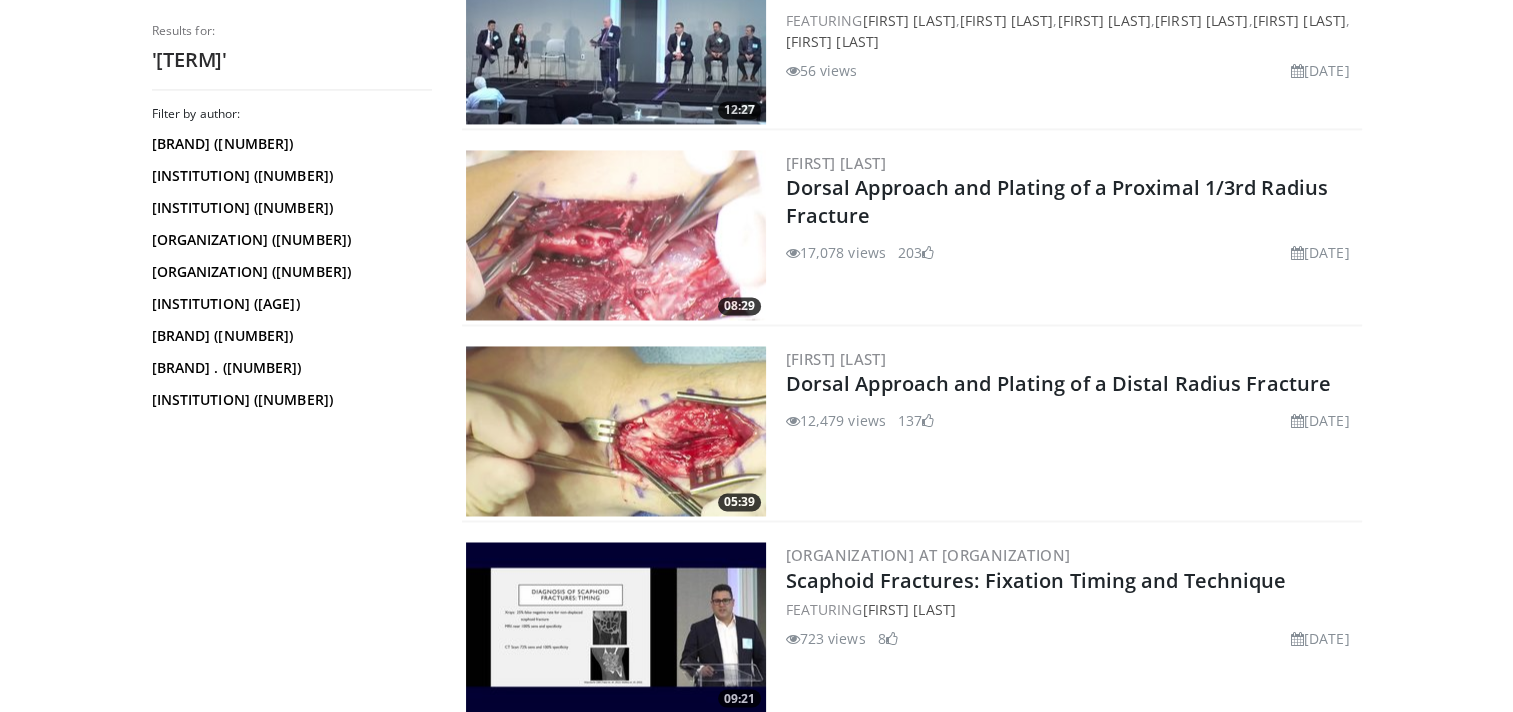 click at bounding box center (616, 431) 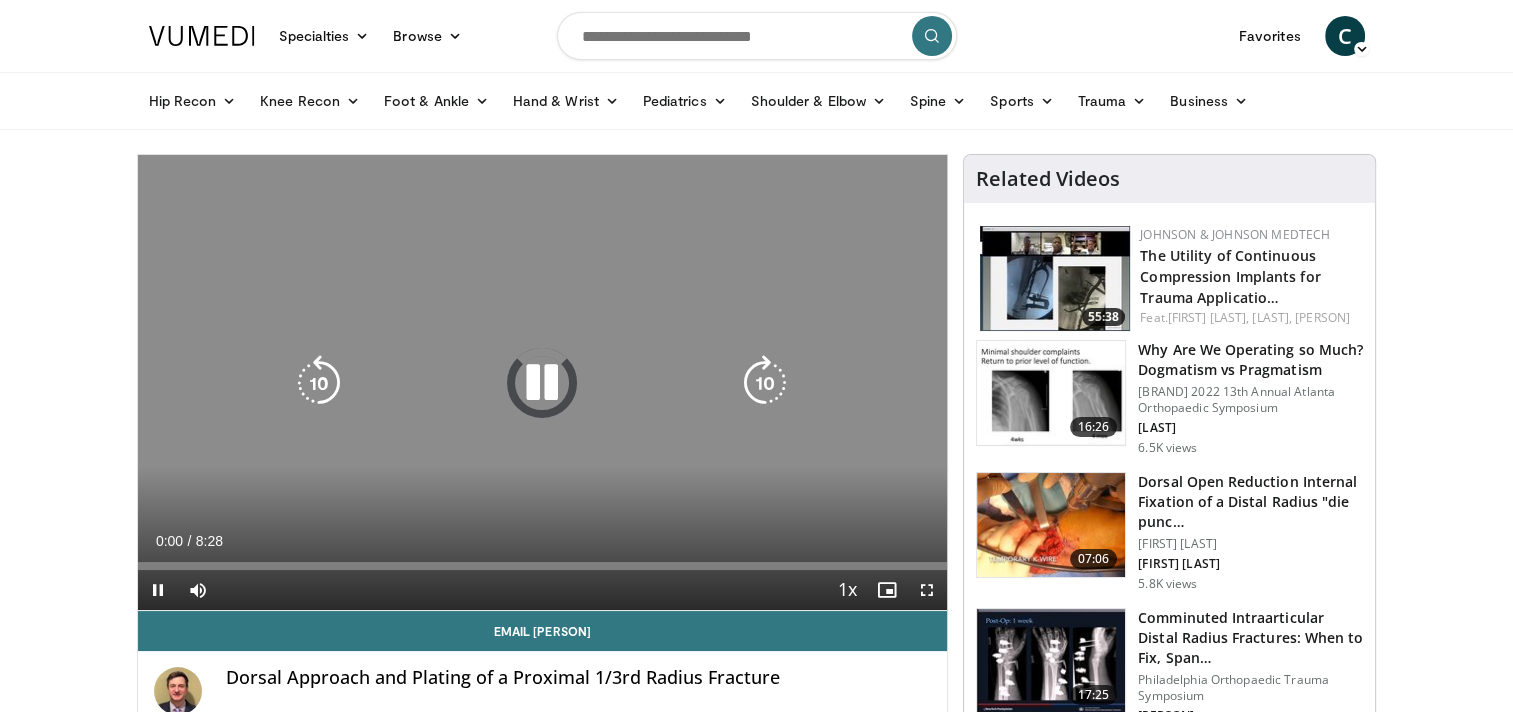 scroll, scrollTop: 72, scrollLeft: 0, axis: vertical 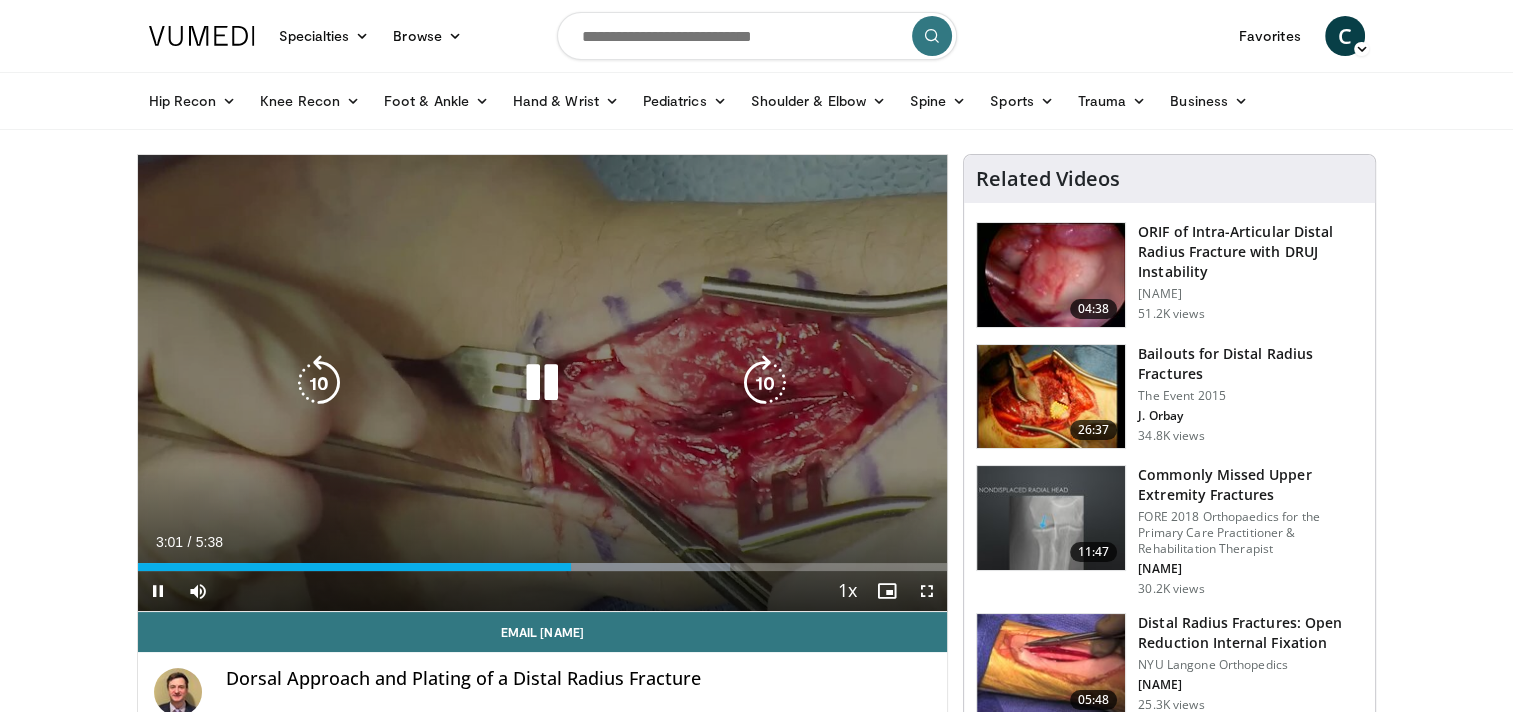 click at bounding box center [542, 383] 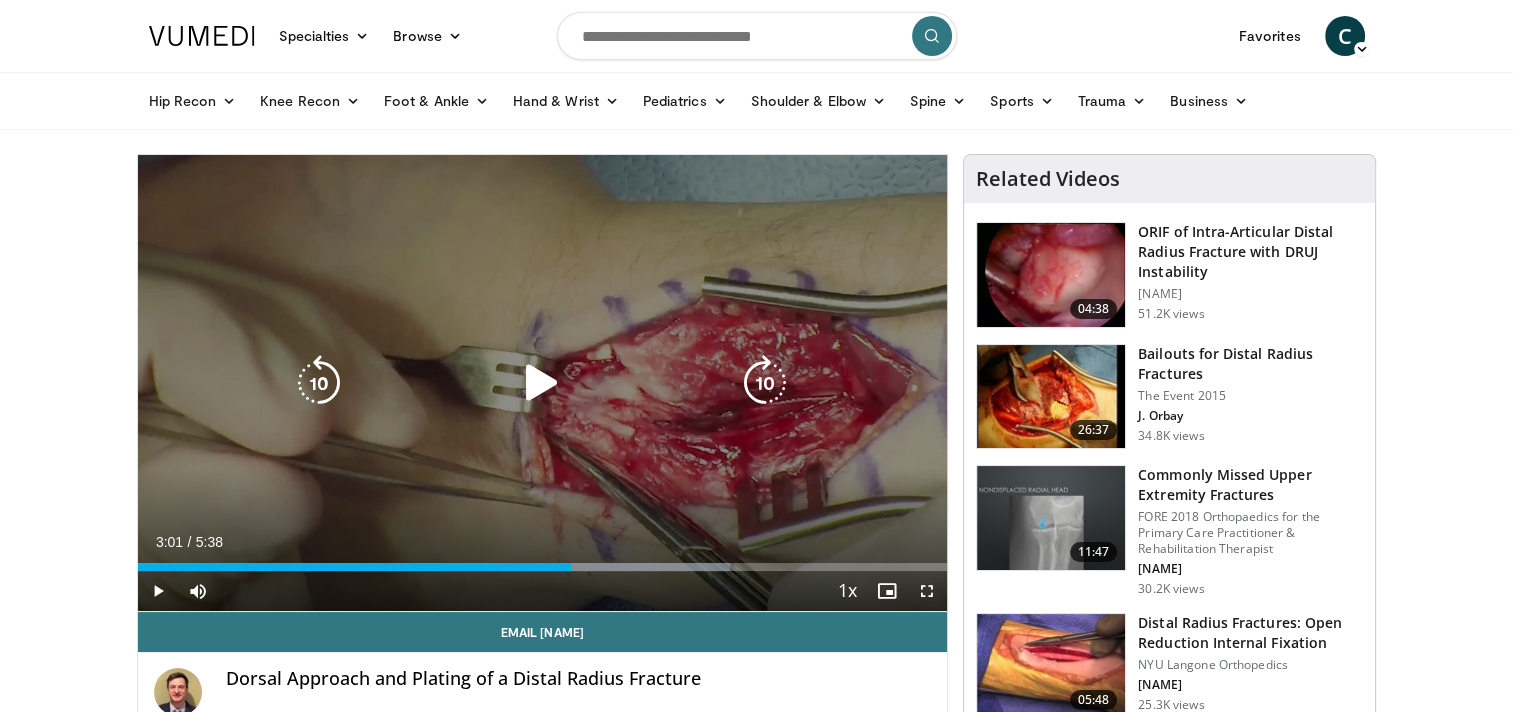 click at bounding box center [542, 383] 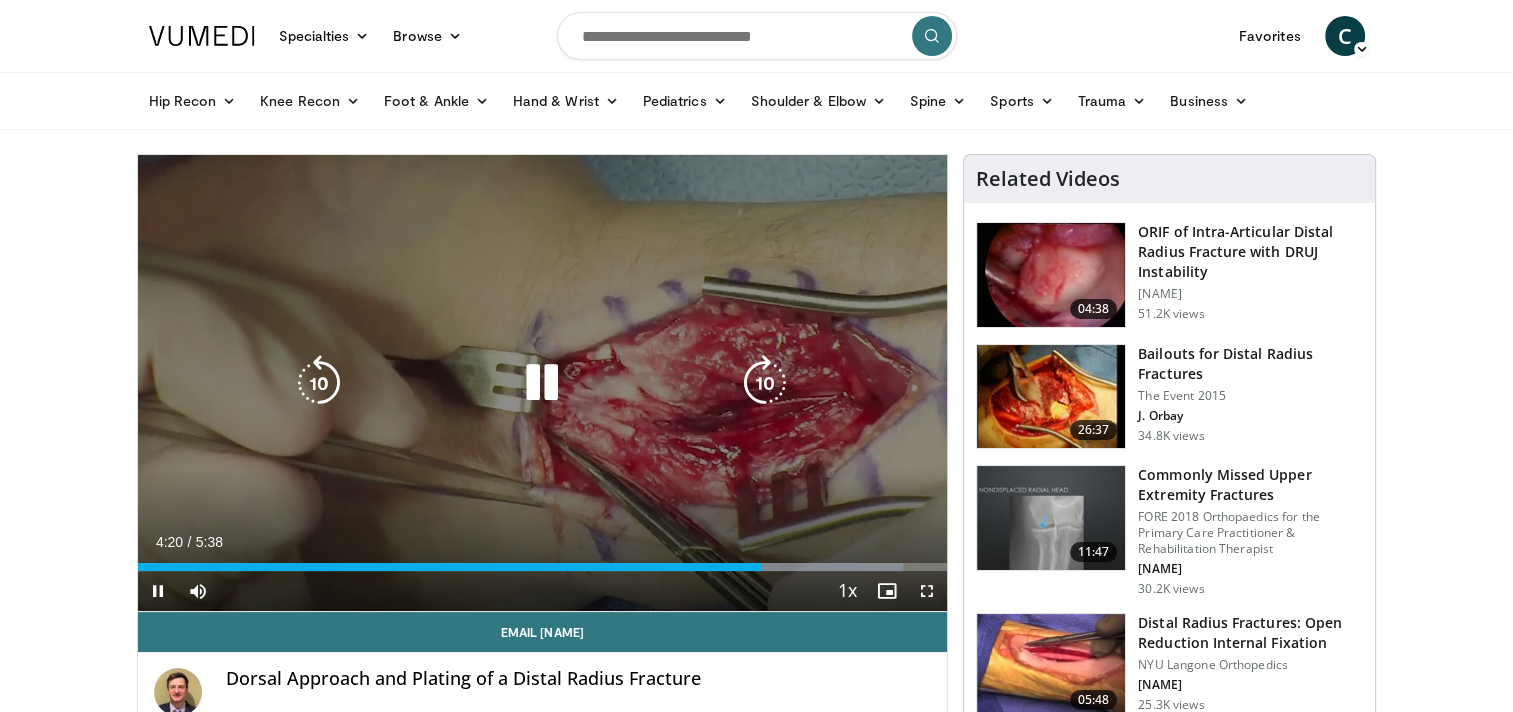 click at bounding box center [542, 383] 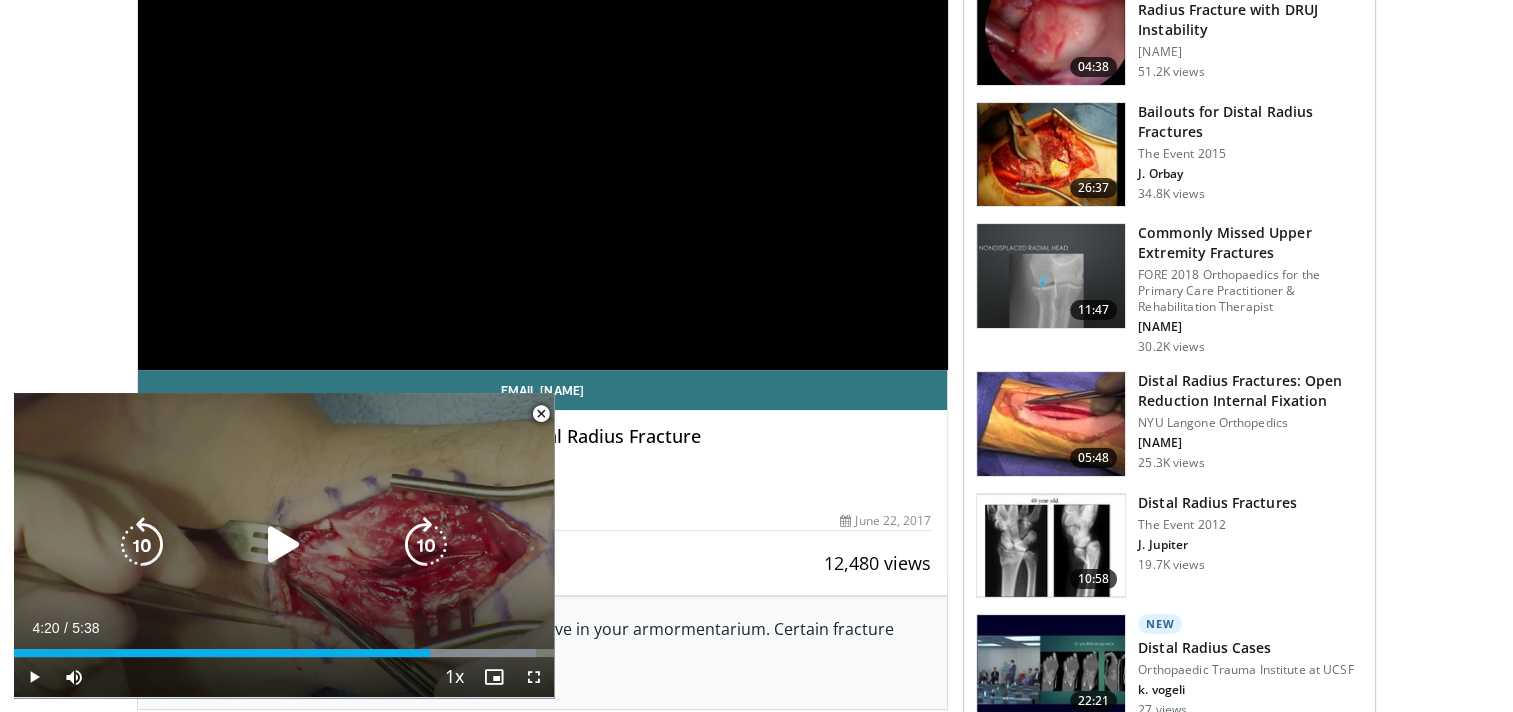 scroll, scrollTop: 246, scrollLeft: 0, axis: vertical 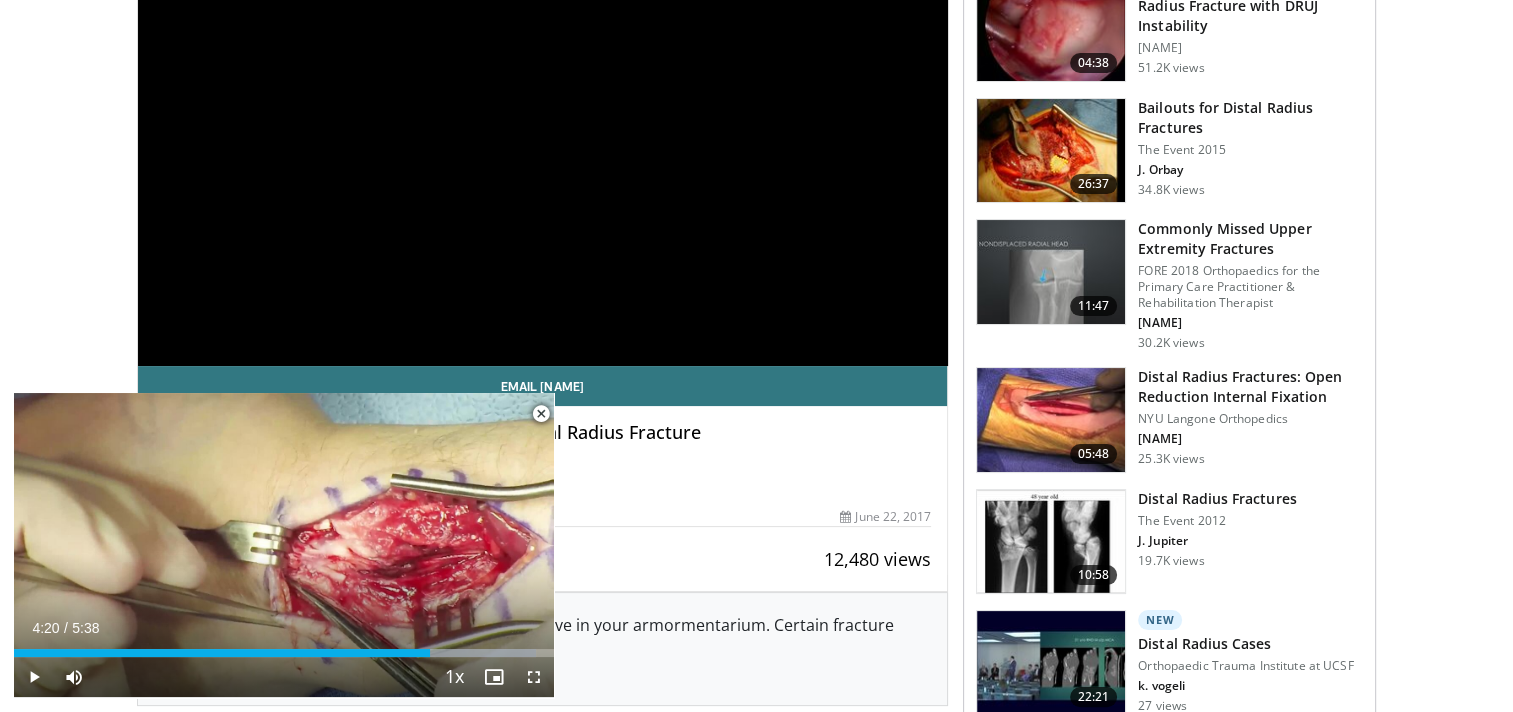 click at bounding box center (541, 414) 